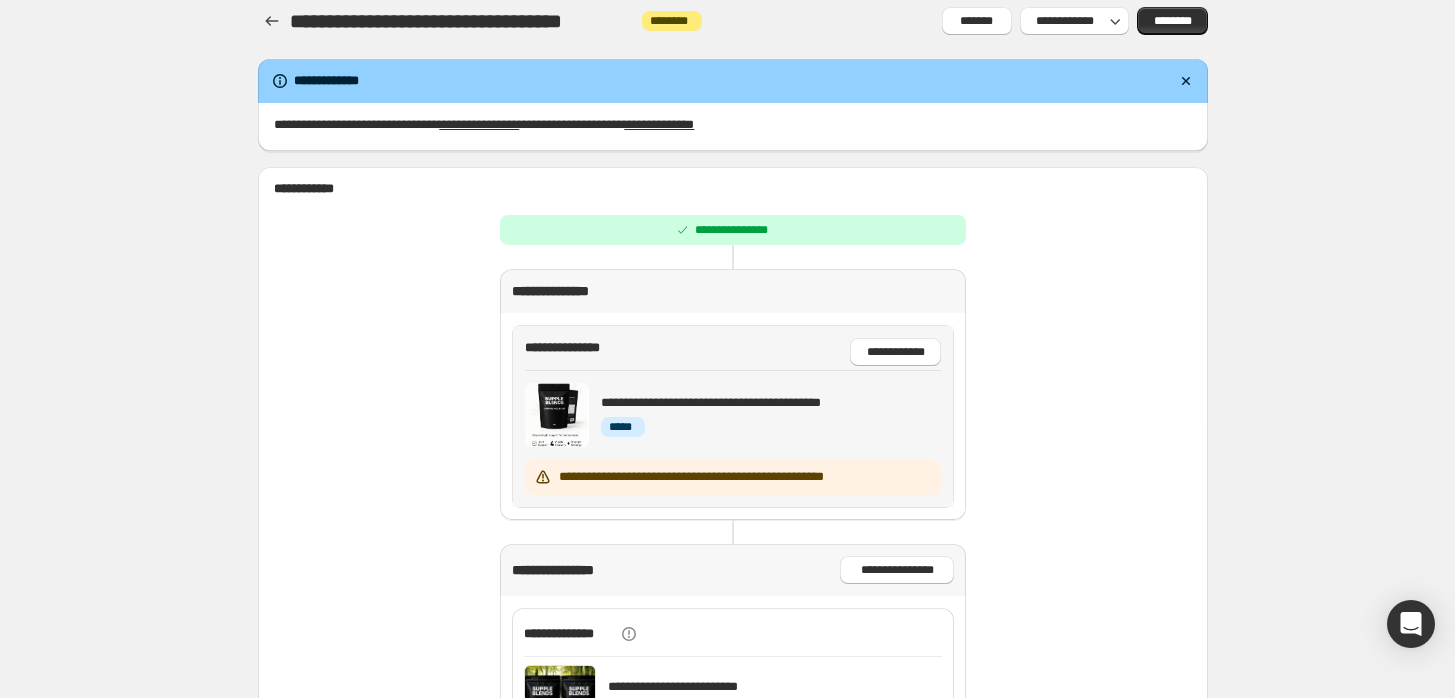 scroll, scrollTop: 0, scrollLeft: 0, axis: both 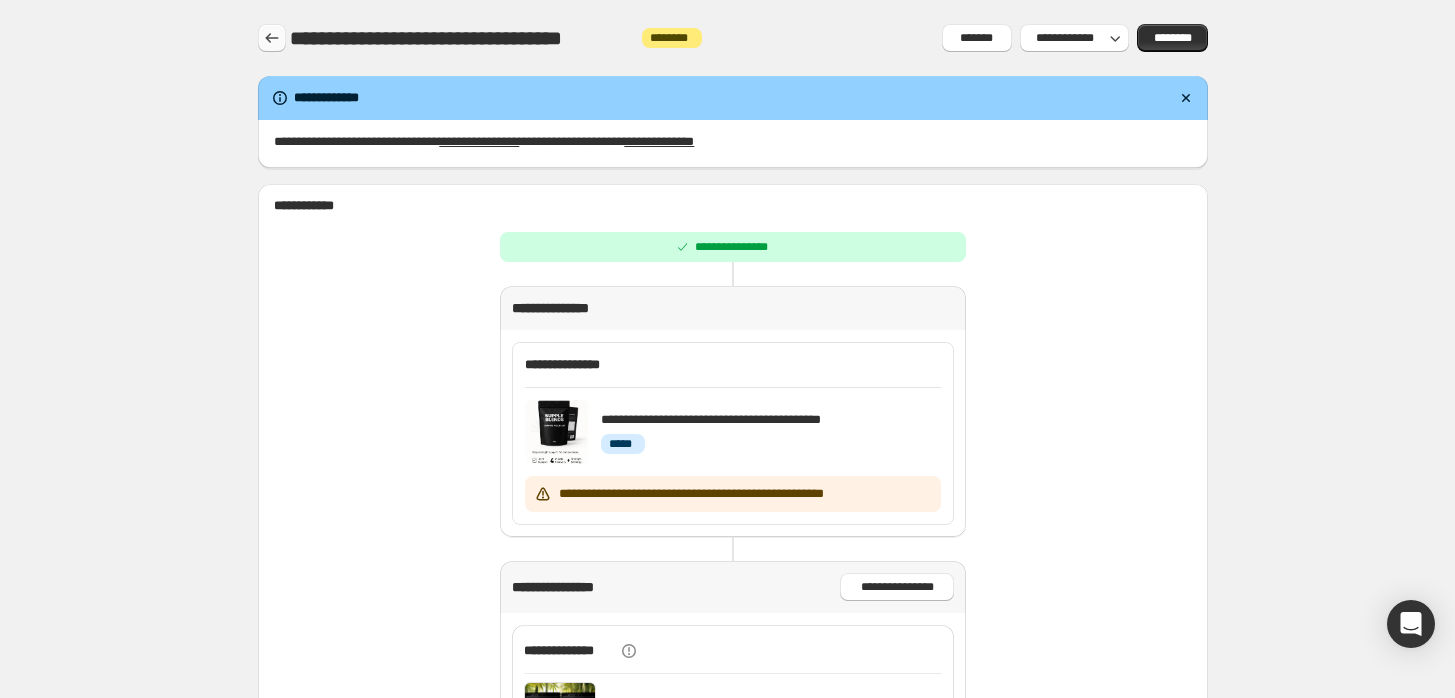 click at bounding box center (272, 38) 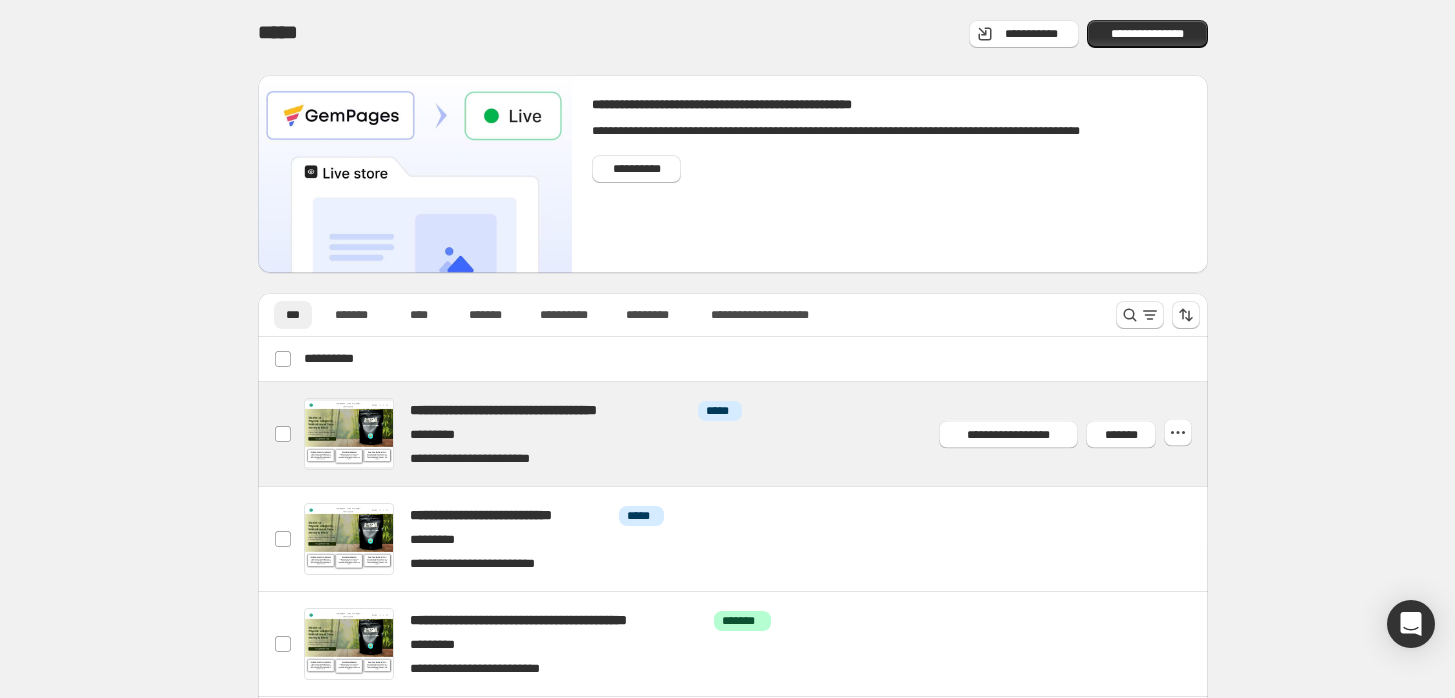 click at bounding box center [757, 434] 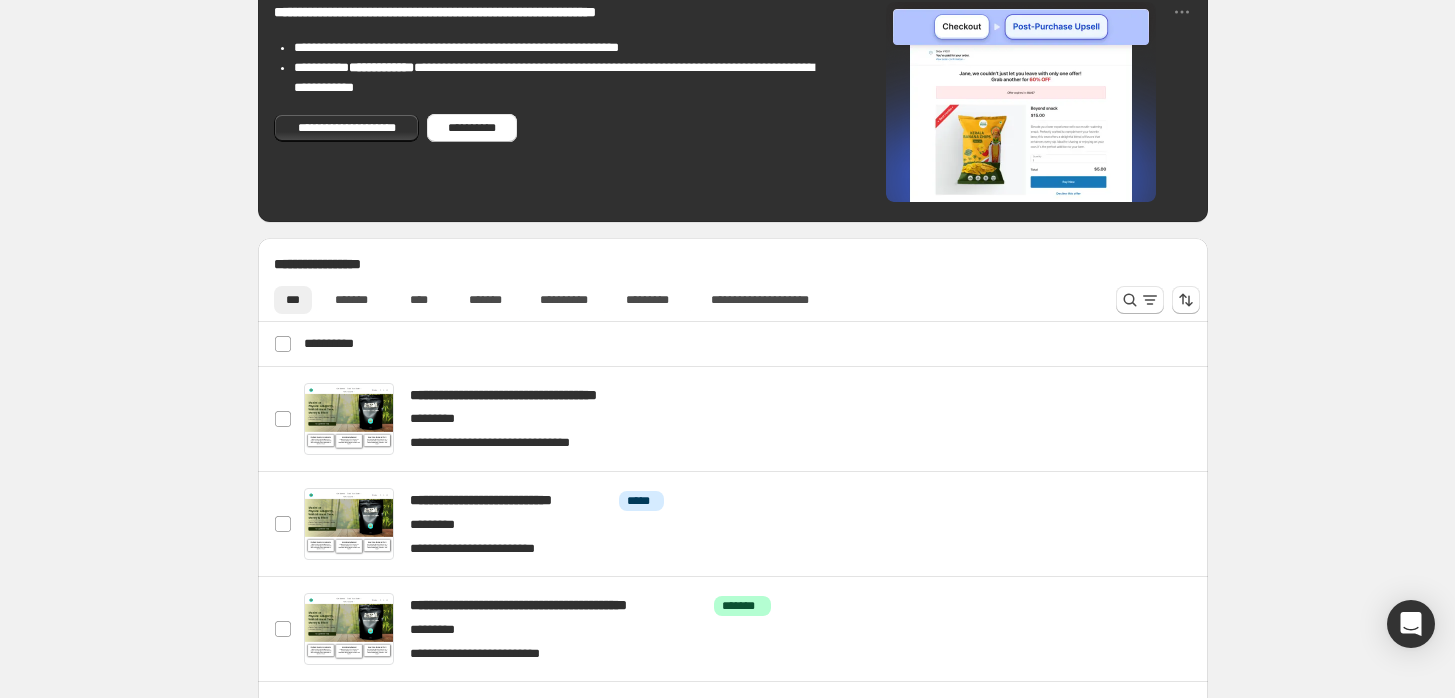 scroll, scrollTop: 333, scrollLeft: 0, axis: vertical 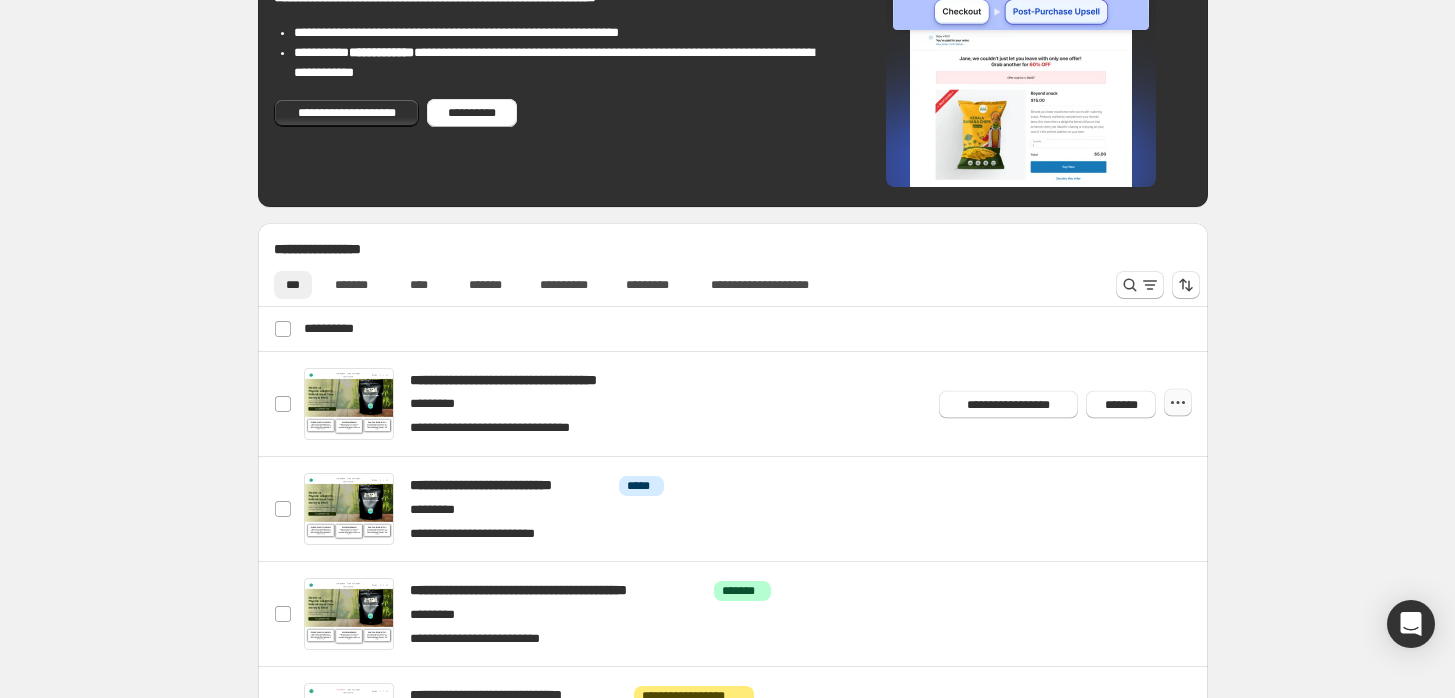click 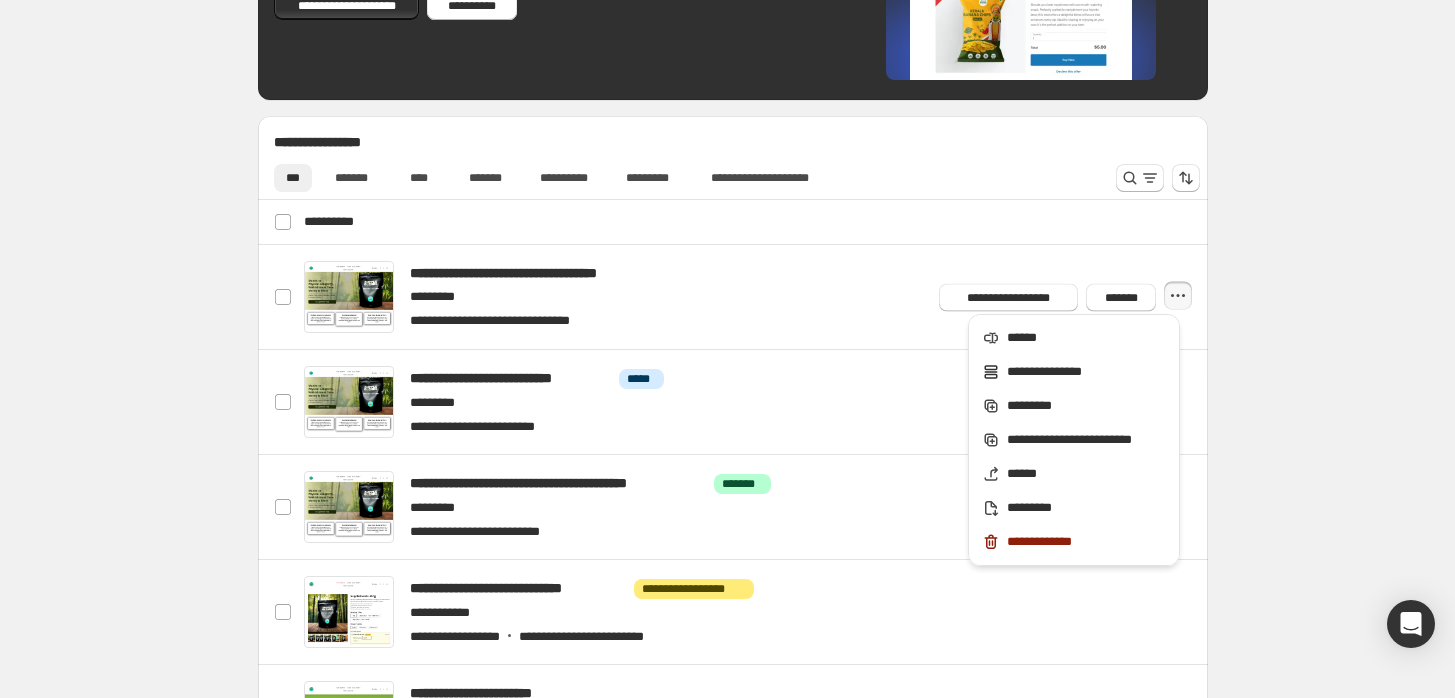 scroll, scrollTop: 444, scrollLeft: 0, axis: vertical 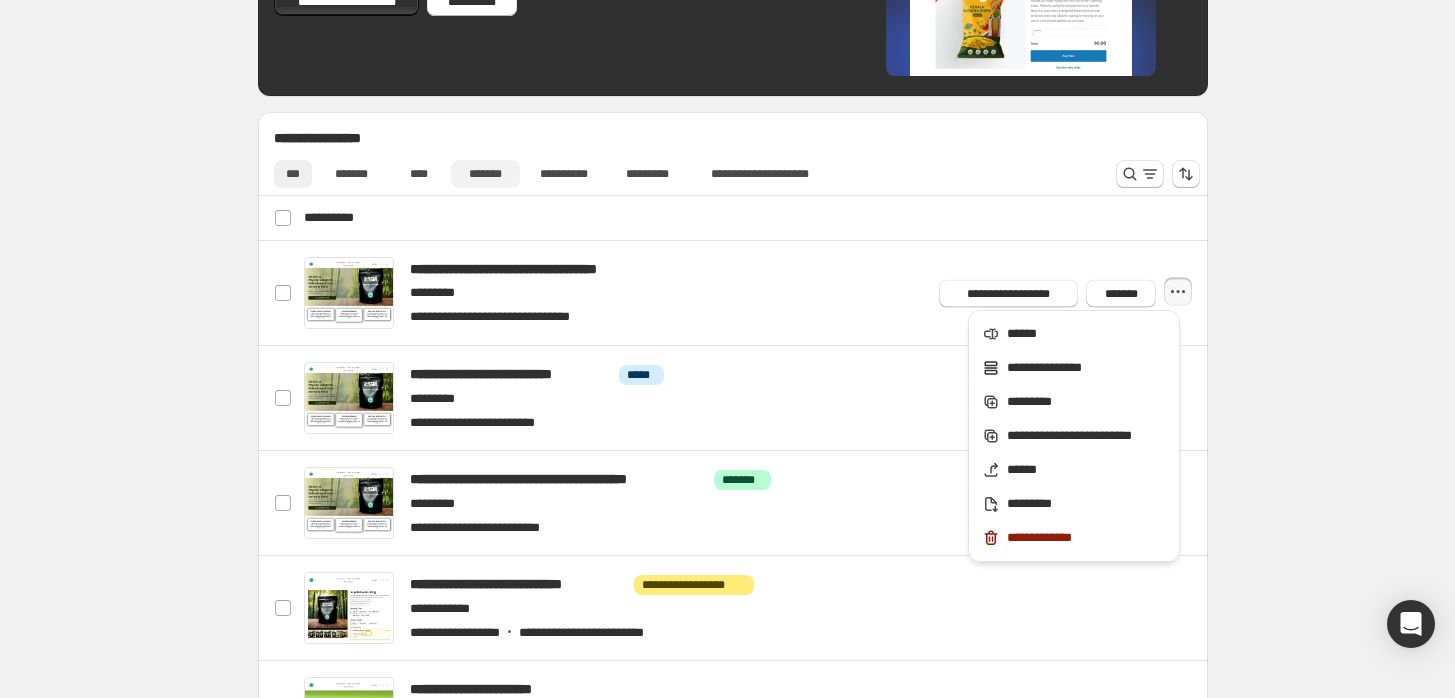click on "*******" at bounding box center (485, 174) 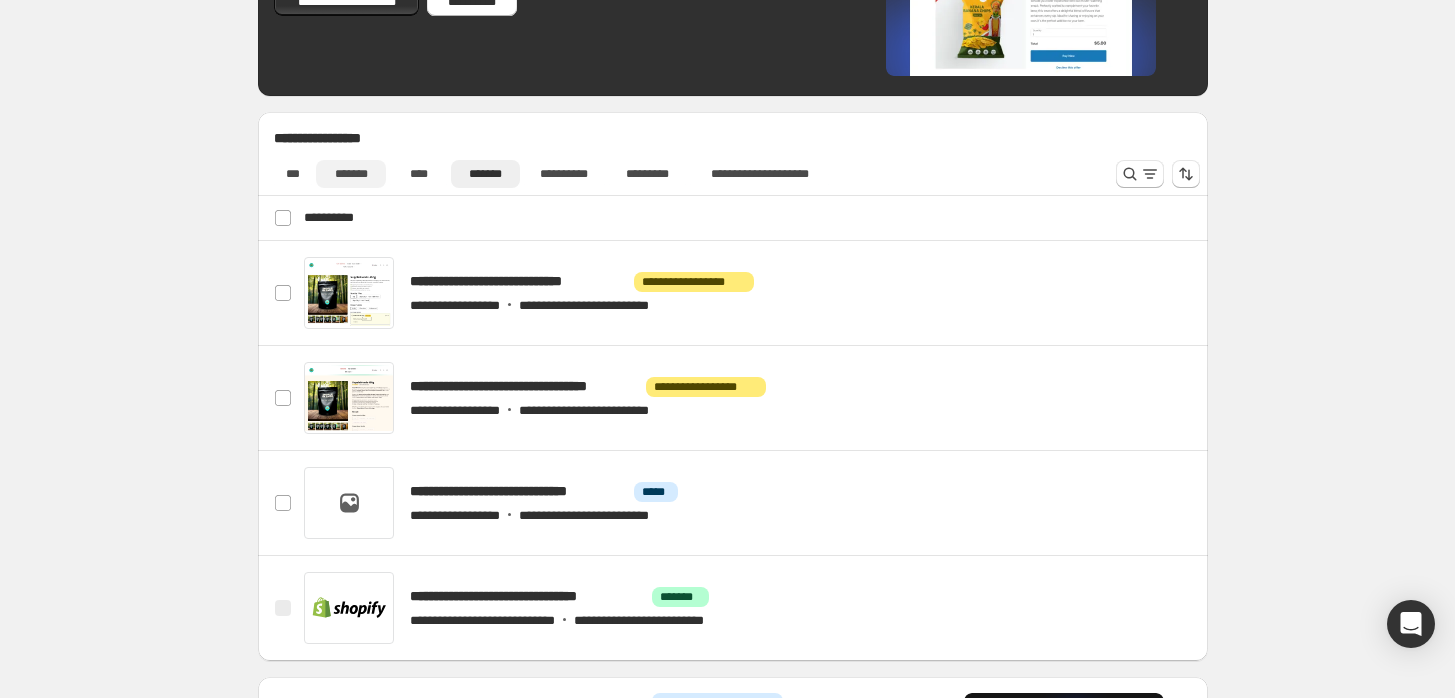 click on "*******" at bounding box center (350, 174) 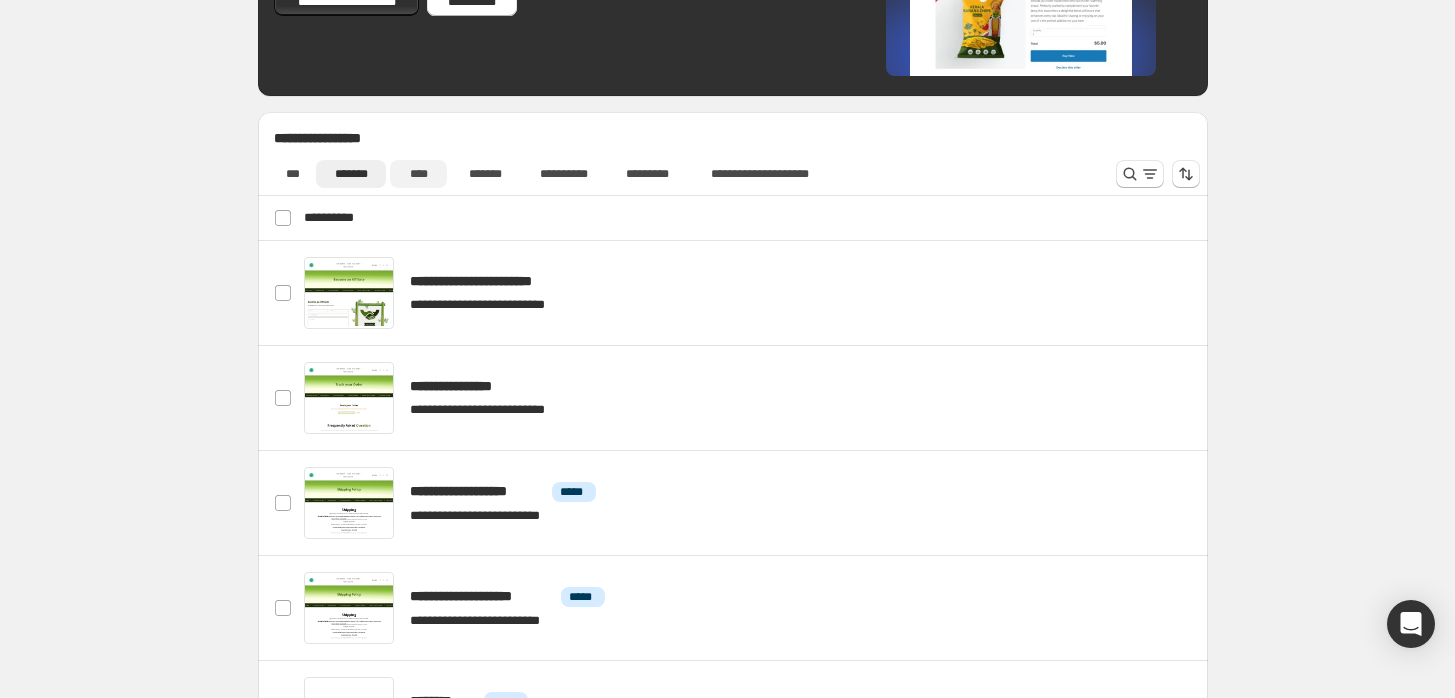 click on "****" at bounding box center [419, 174] 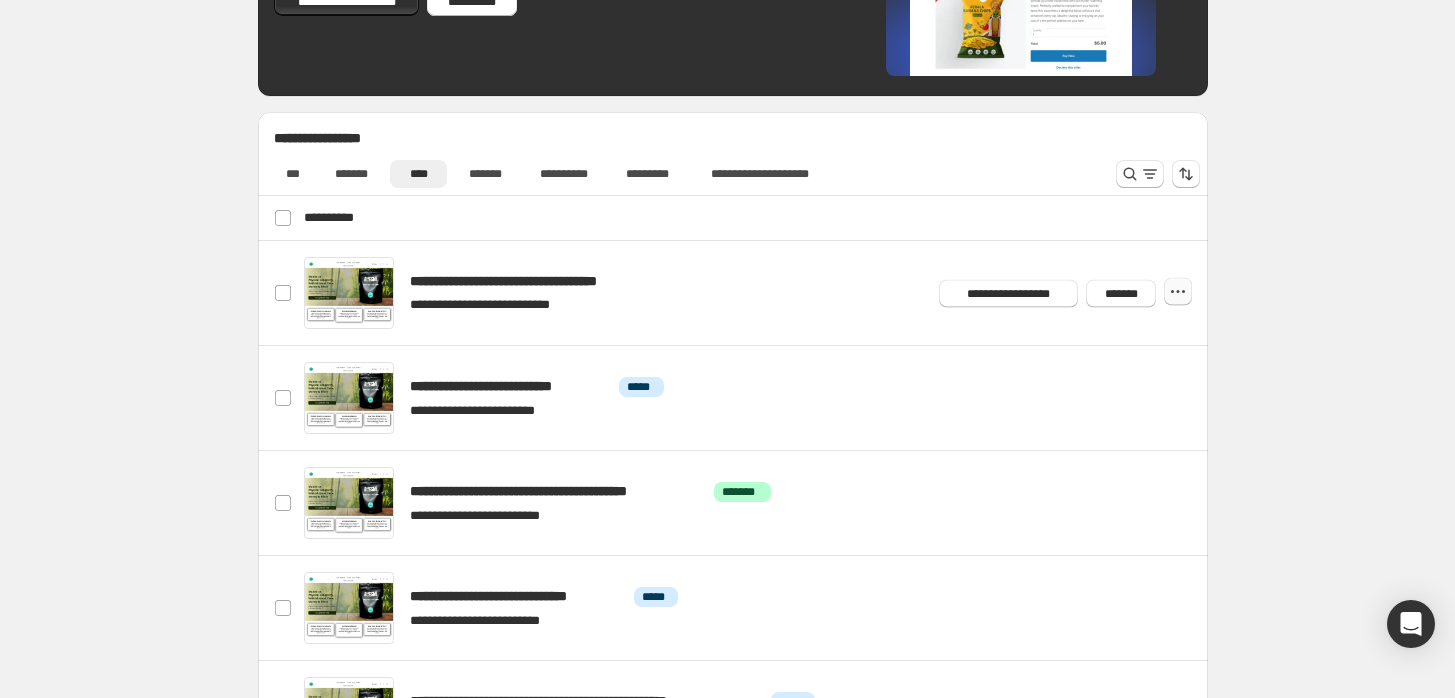 click 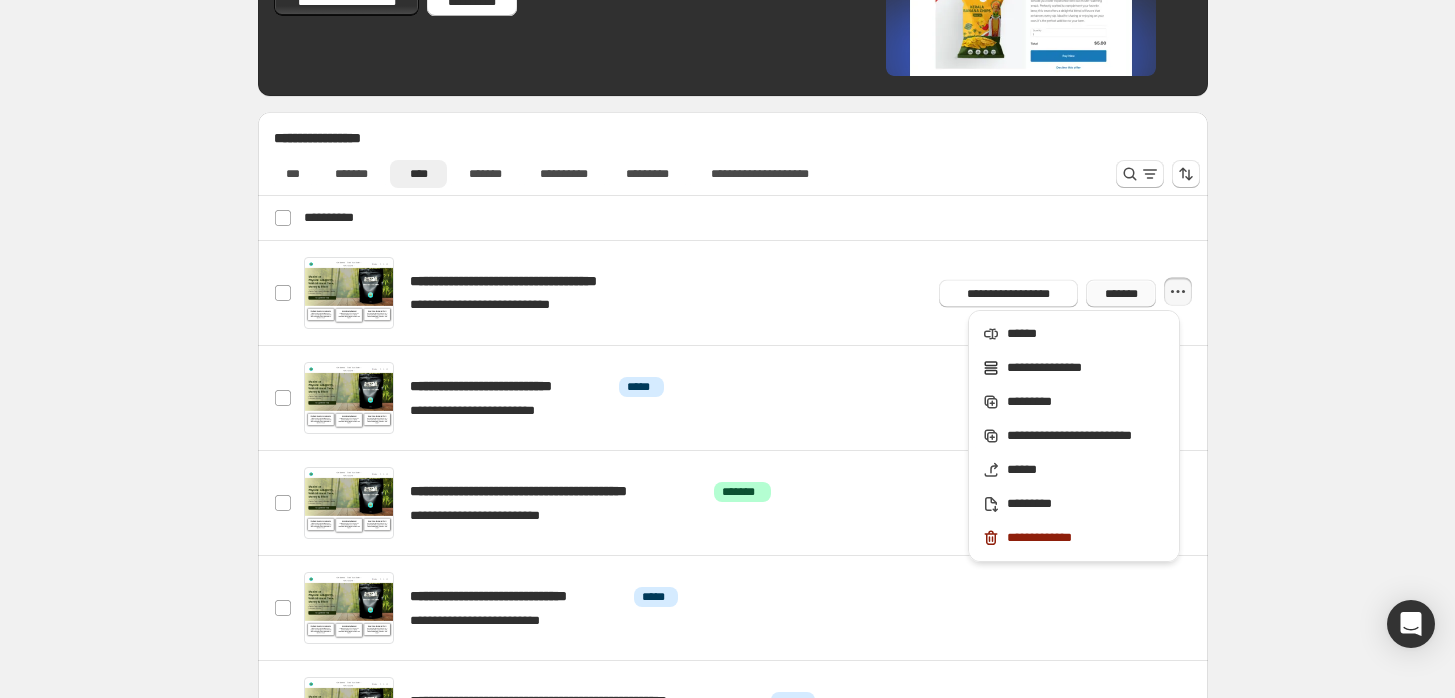 click on "*******" at bounding box center (1121, 293) 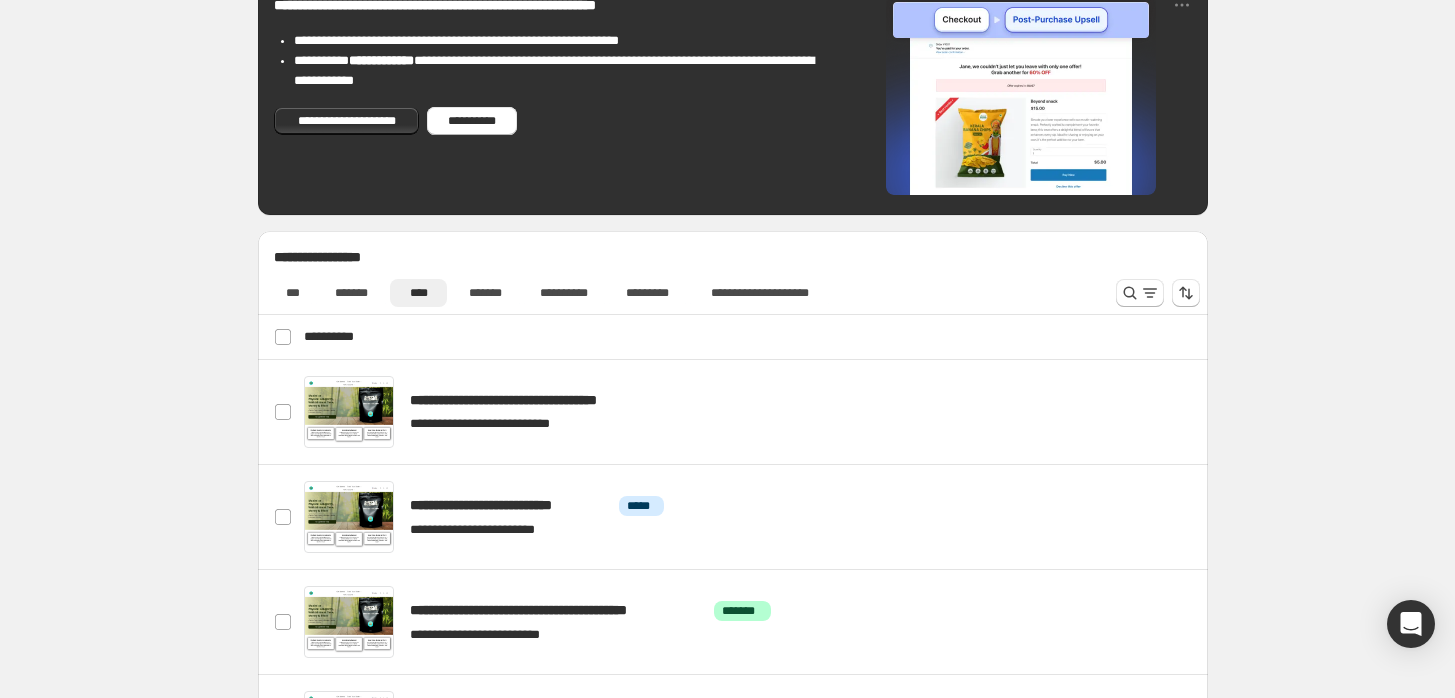 scroll, scrollTop: 333, scrollLeft: 0, axis: vertical 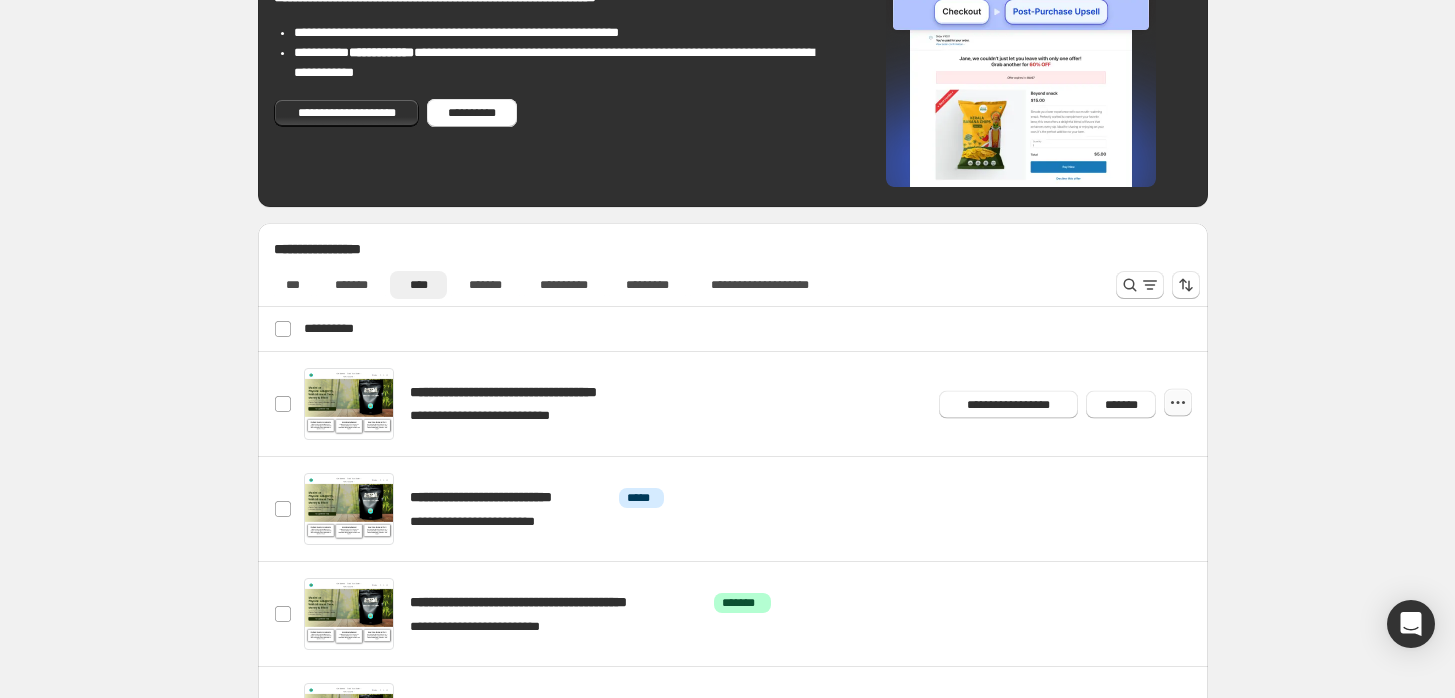 click 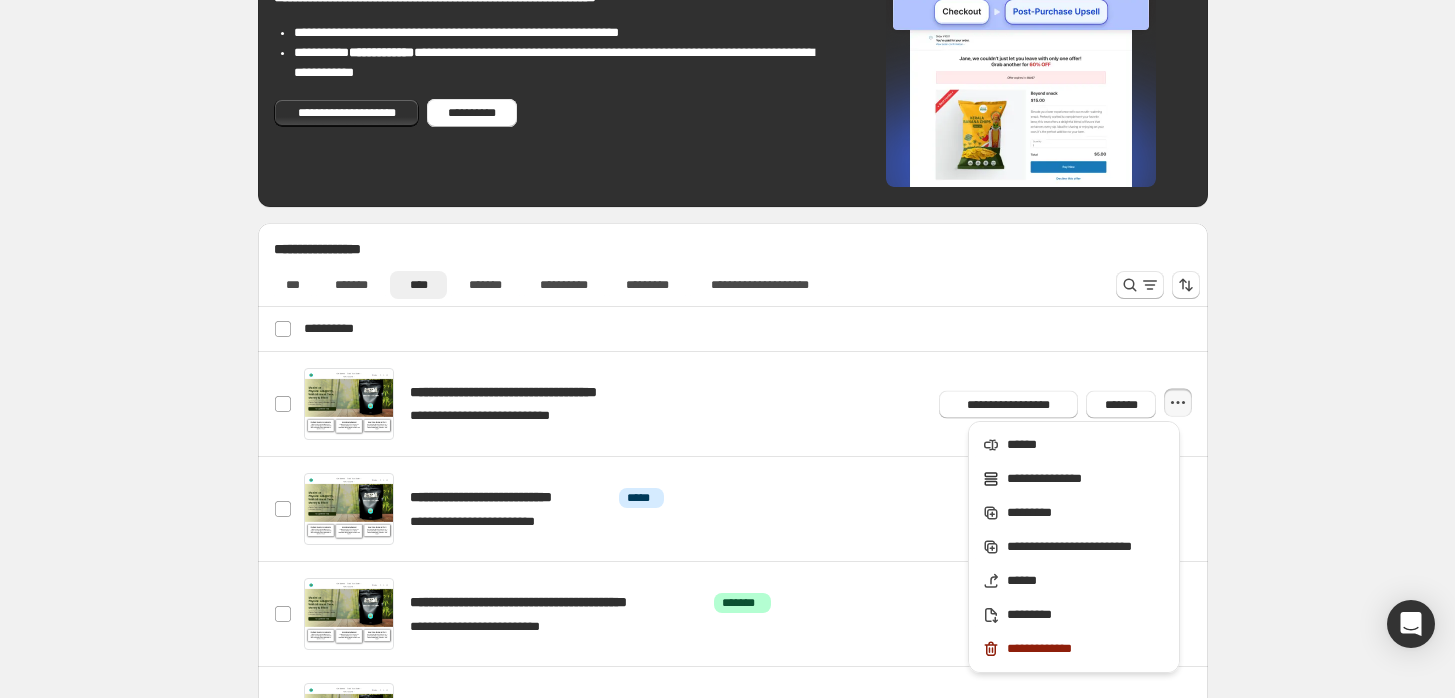 click on "**********" at bounding box center [733, 606] 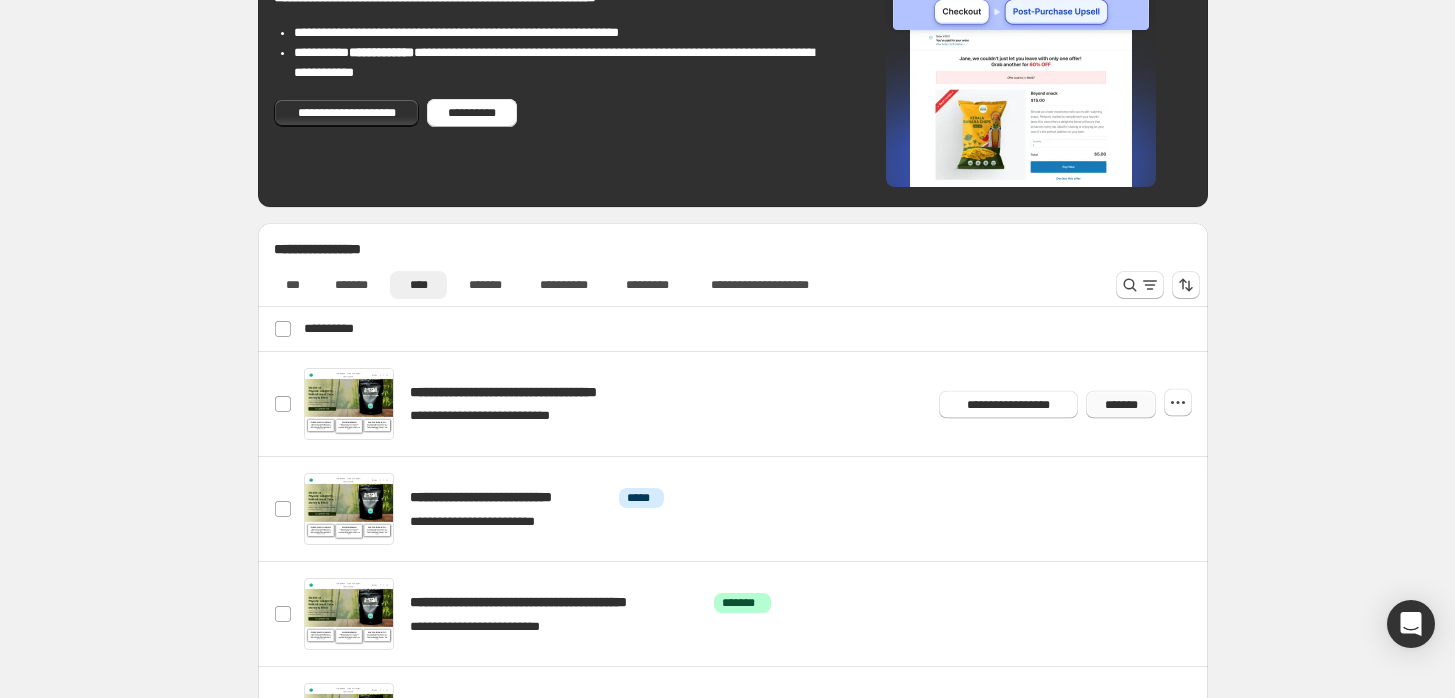 click on "*******" at bounding box center (1121, 404) 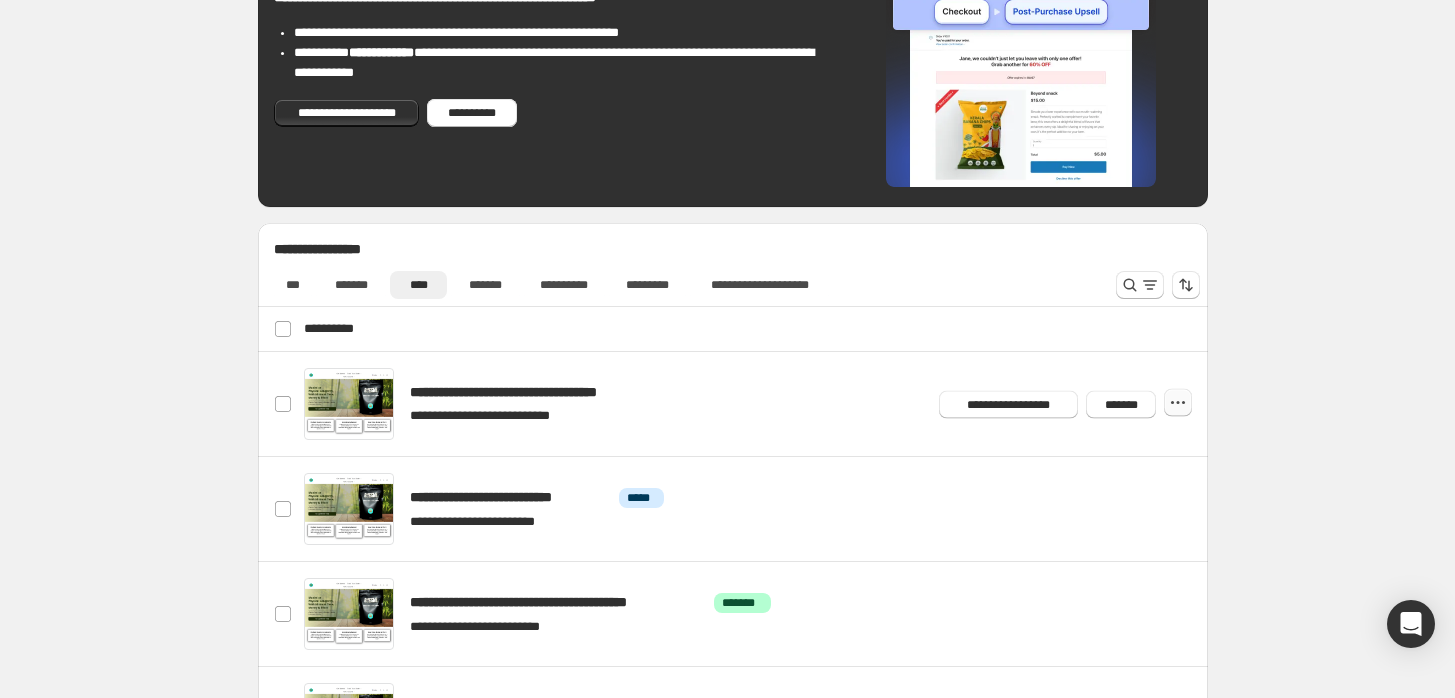 click 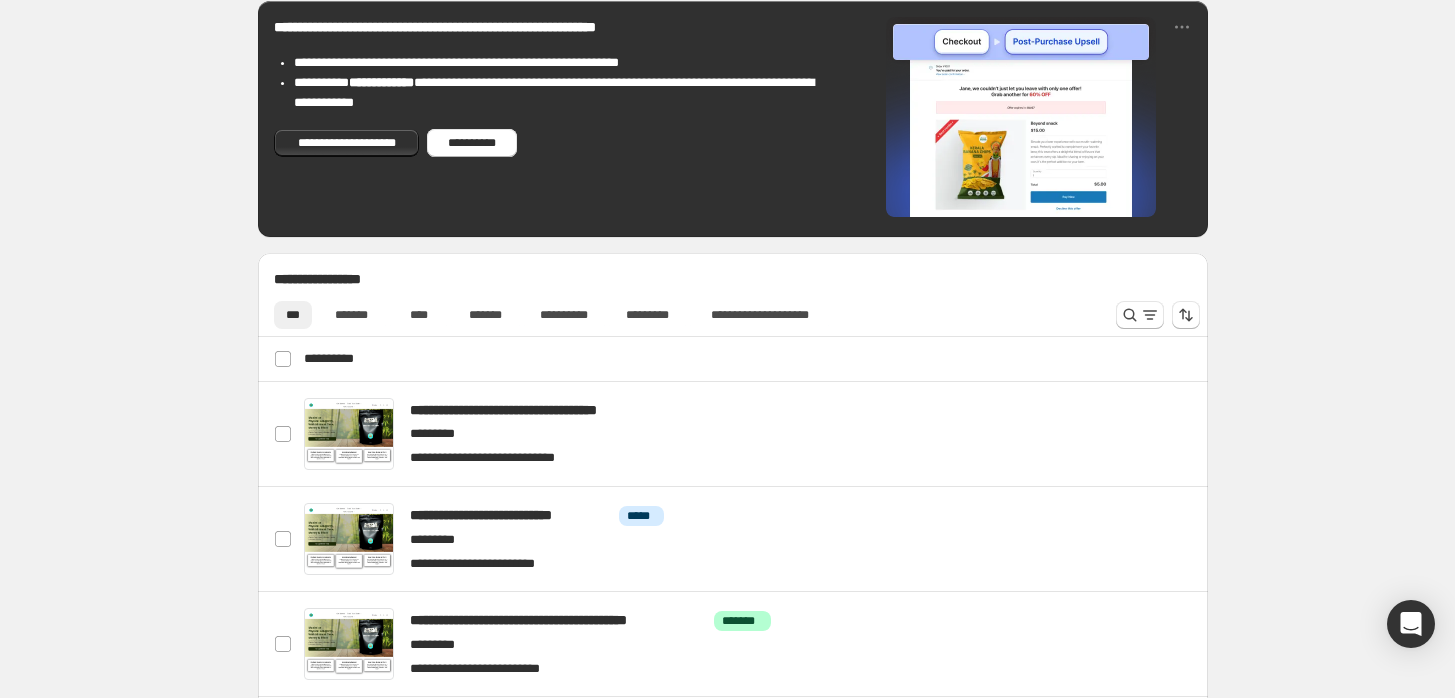 scroll, scrollTop: 333, scrollLeft: 0, axis: vertical 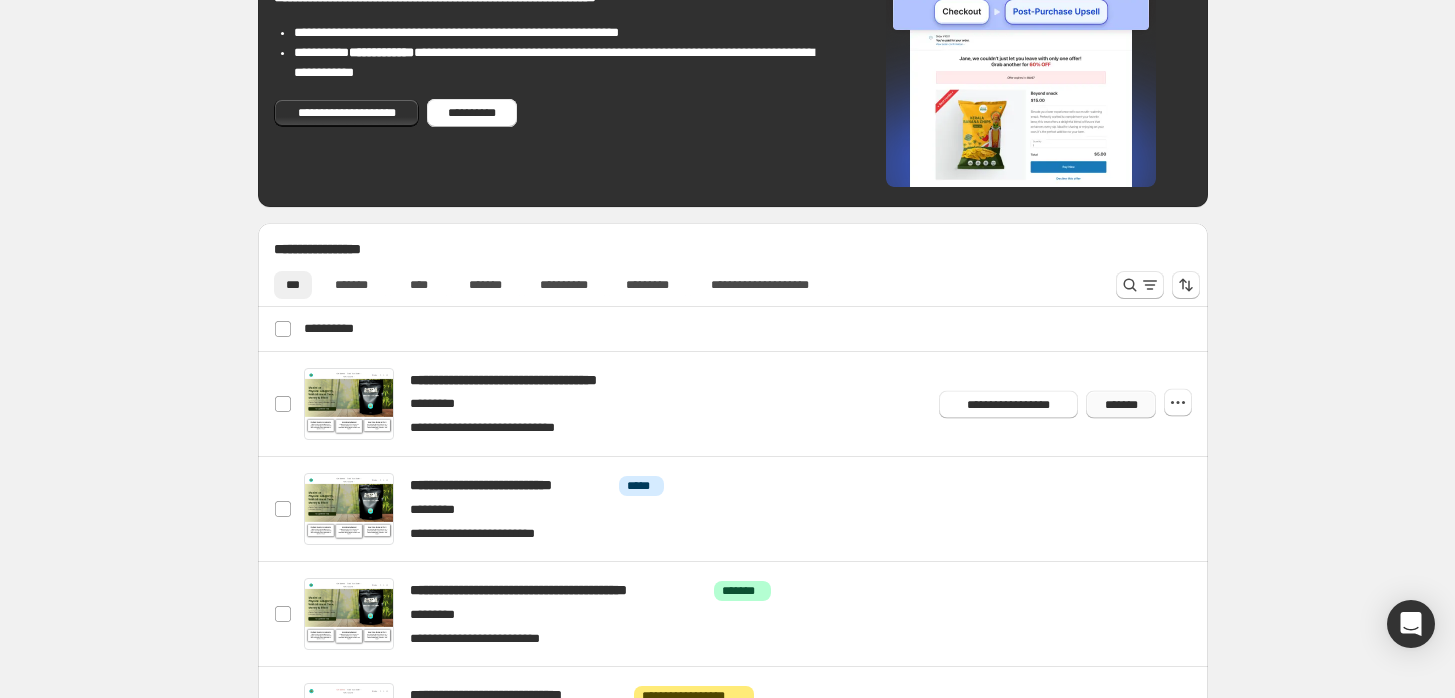 click on "*******" at bounding box center (1121, 404) 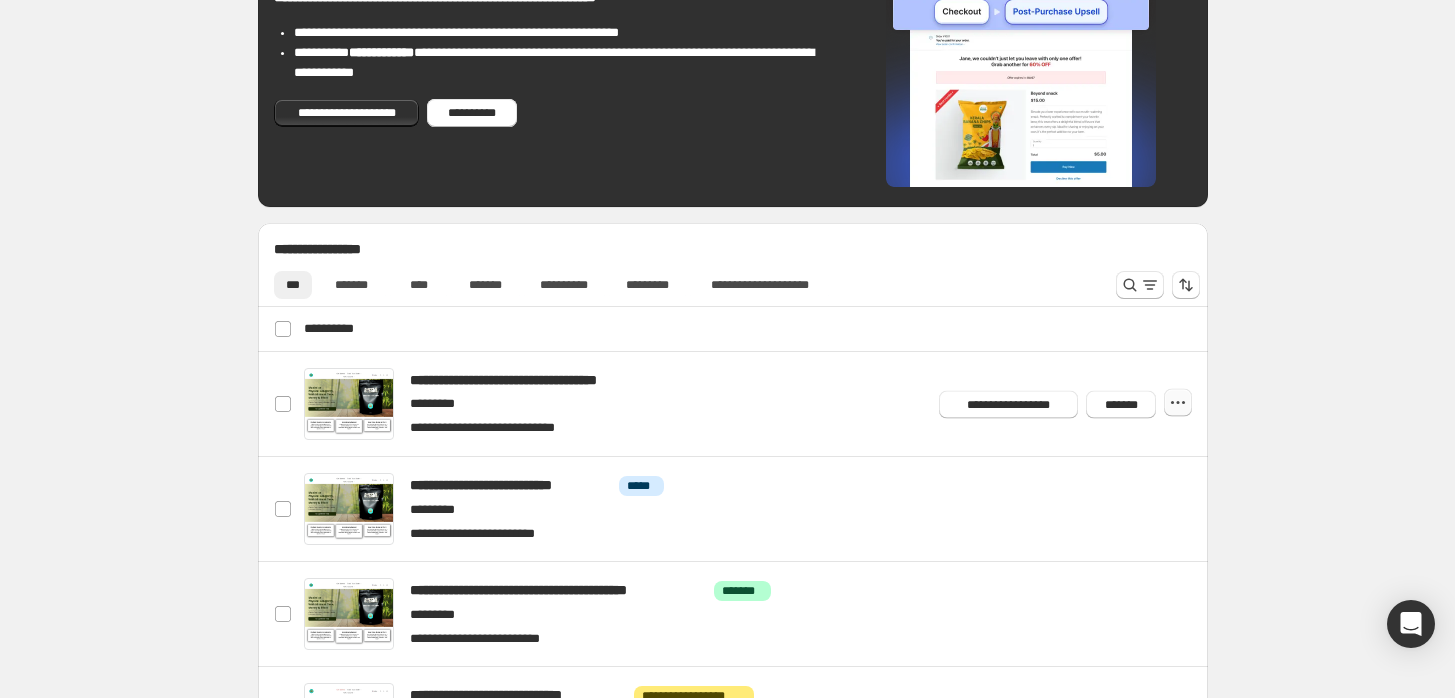 click 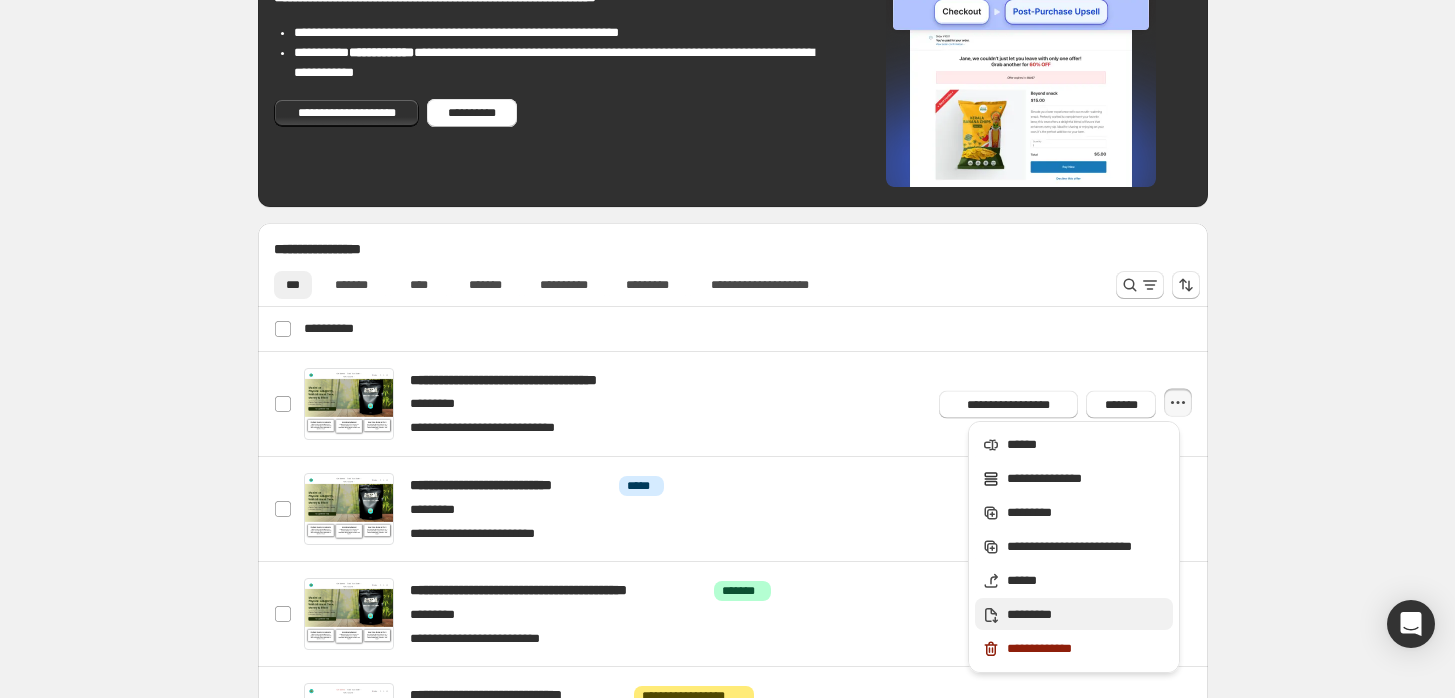 click on "*********" at bounding box center [1087, 615] 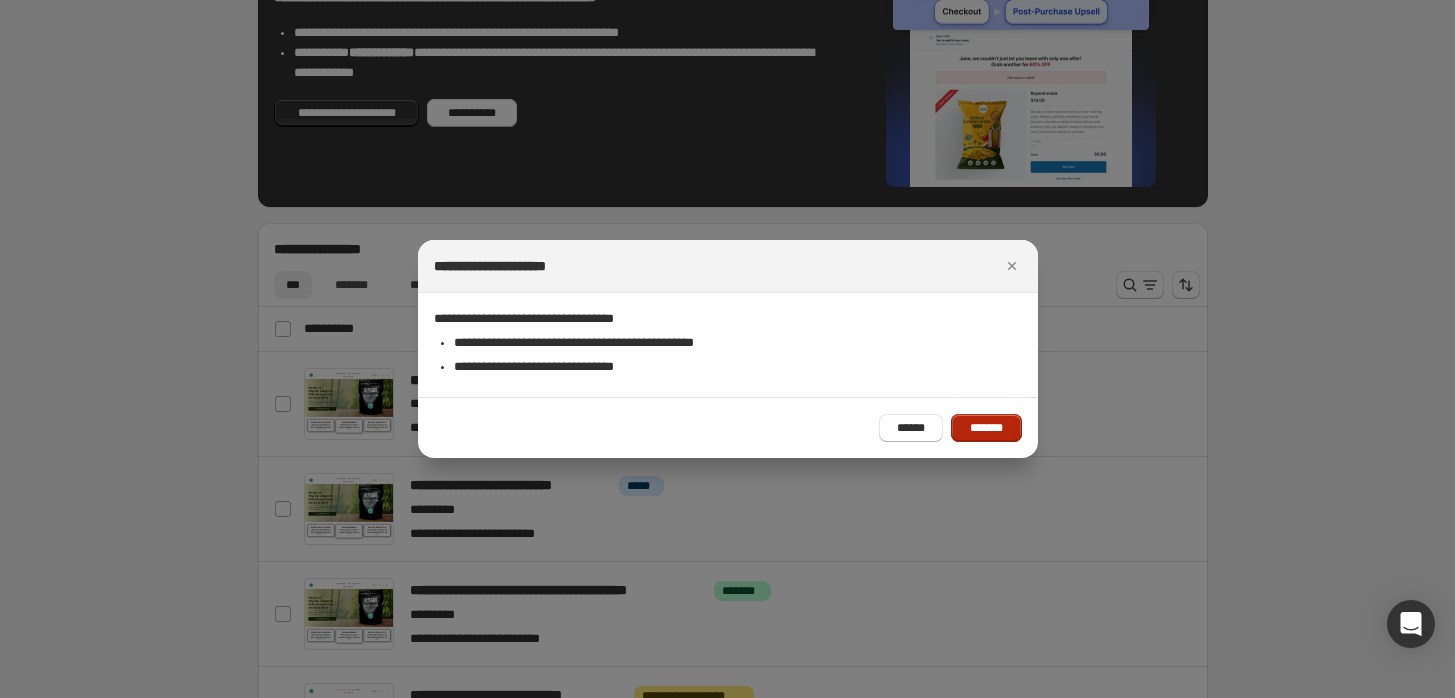 click on "*******" at bounding box center [986, 428] 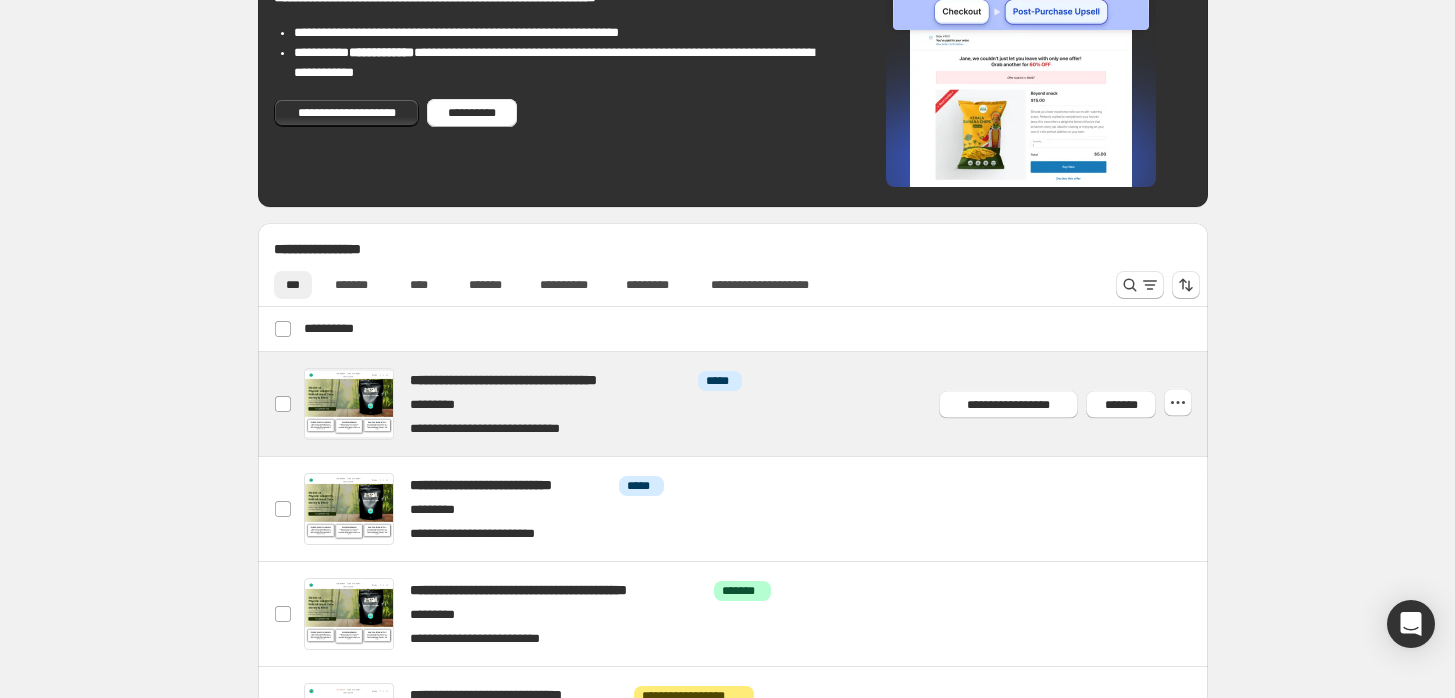 click at bounding box center [757, 404] 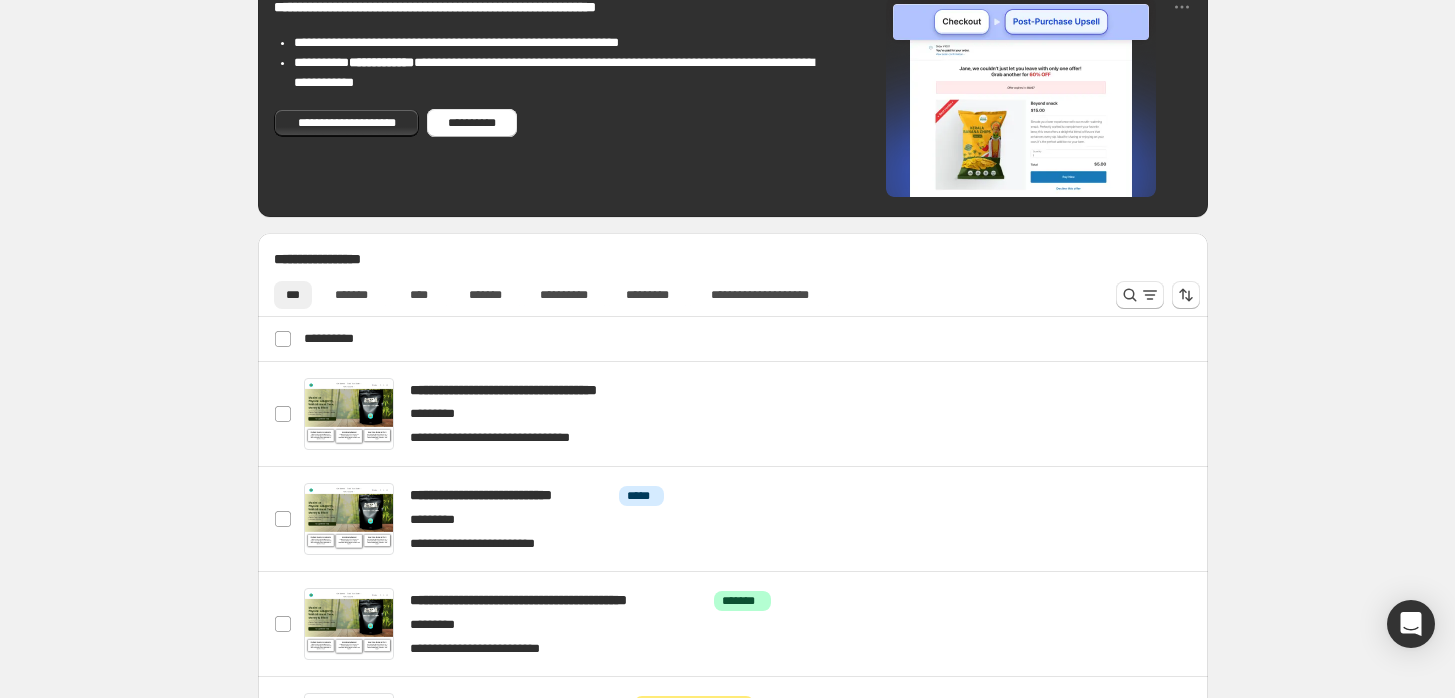 scroll, scrollTop: 333, scrollLeft: 0, axis: vertical 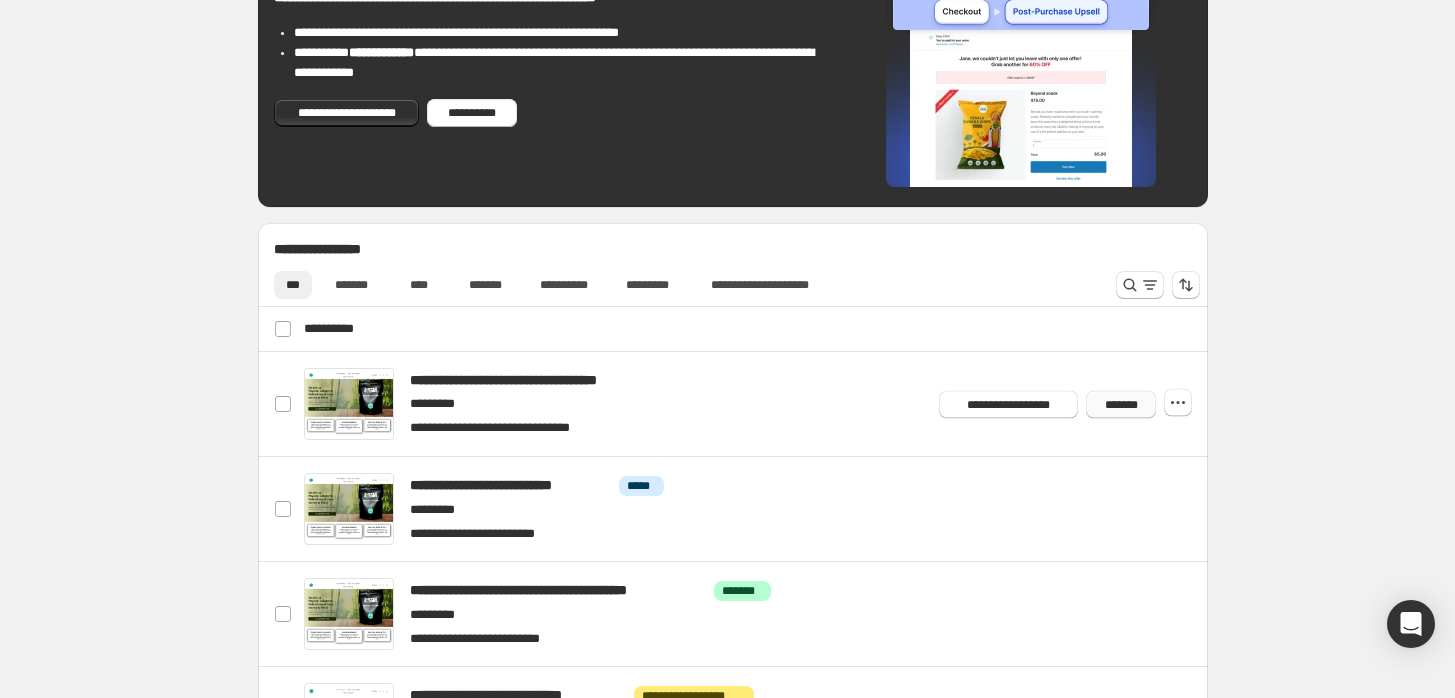 click on "*******" at bounding box center [1121, 404] 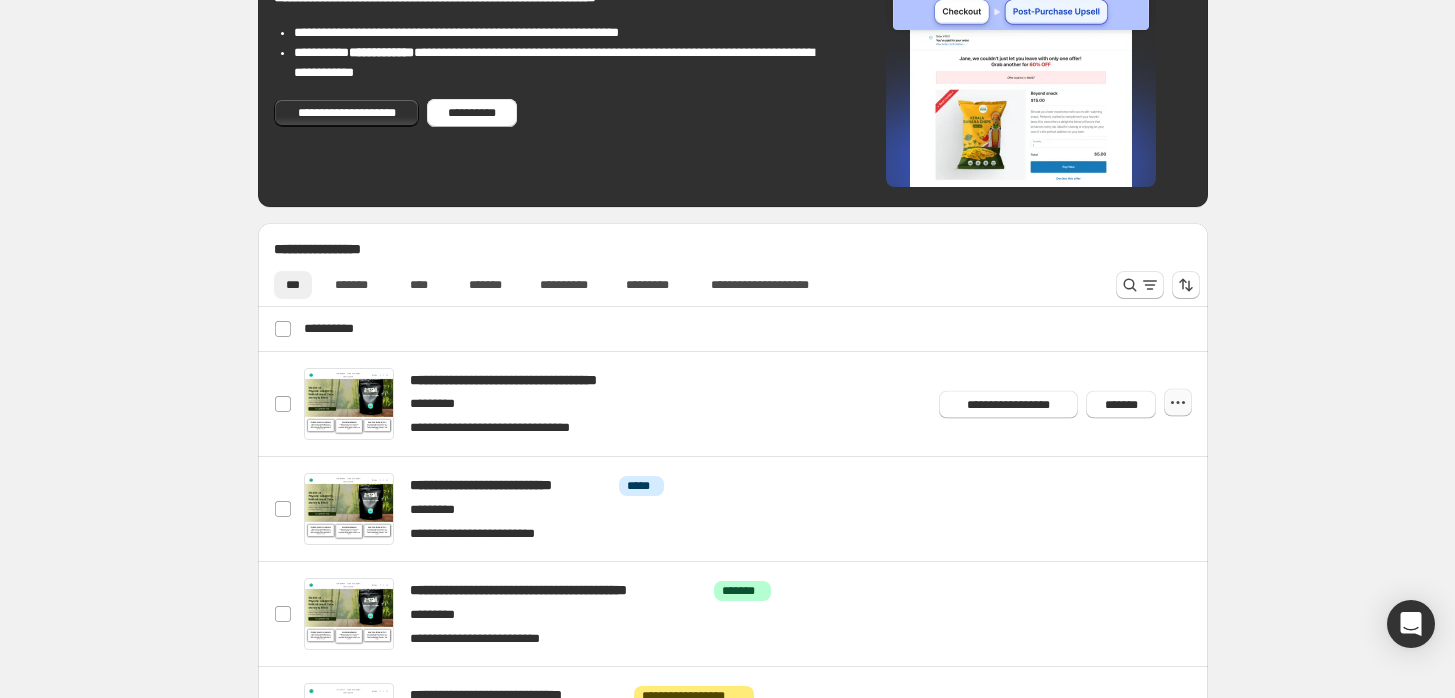 click 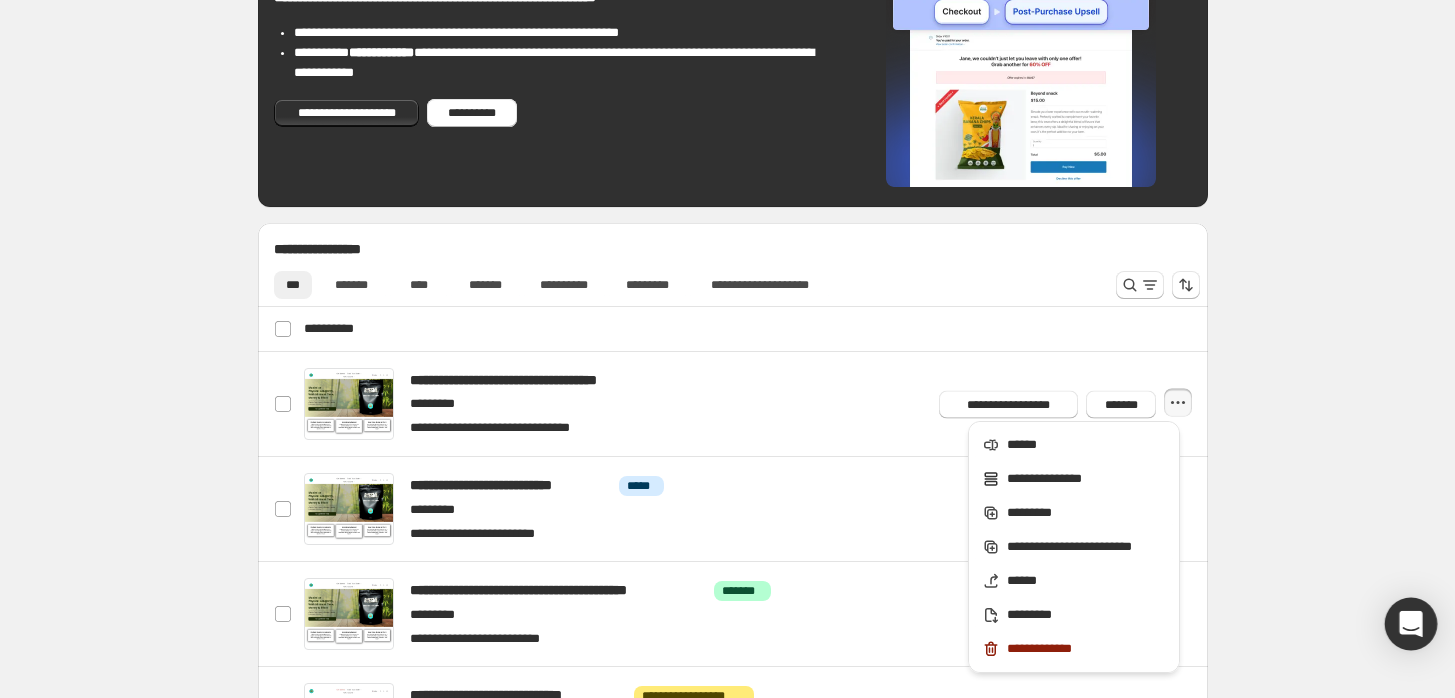 click at bounding box center [1411, 624] 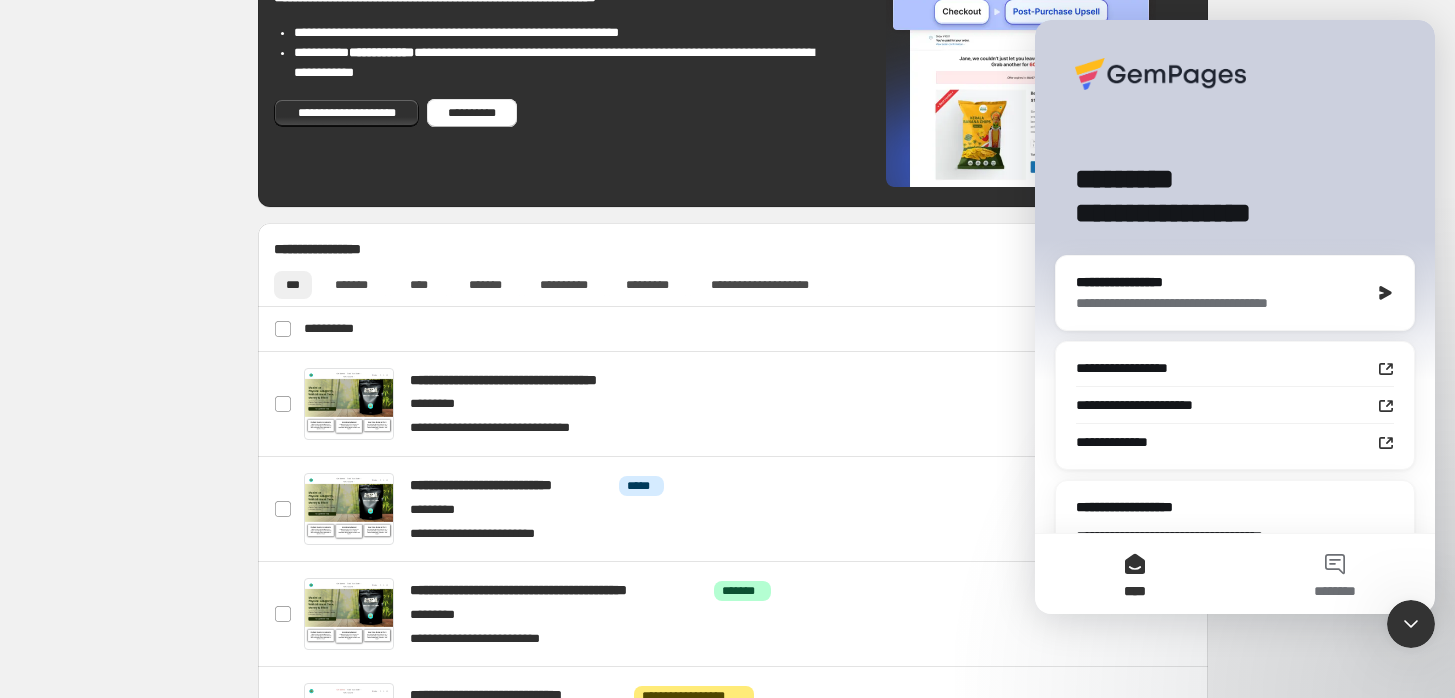 scroll, scrollTop: 0, scrollLeft: 0, axis: both 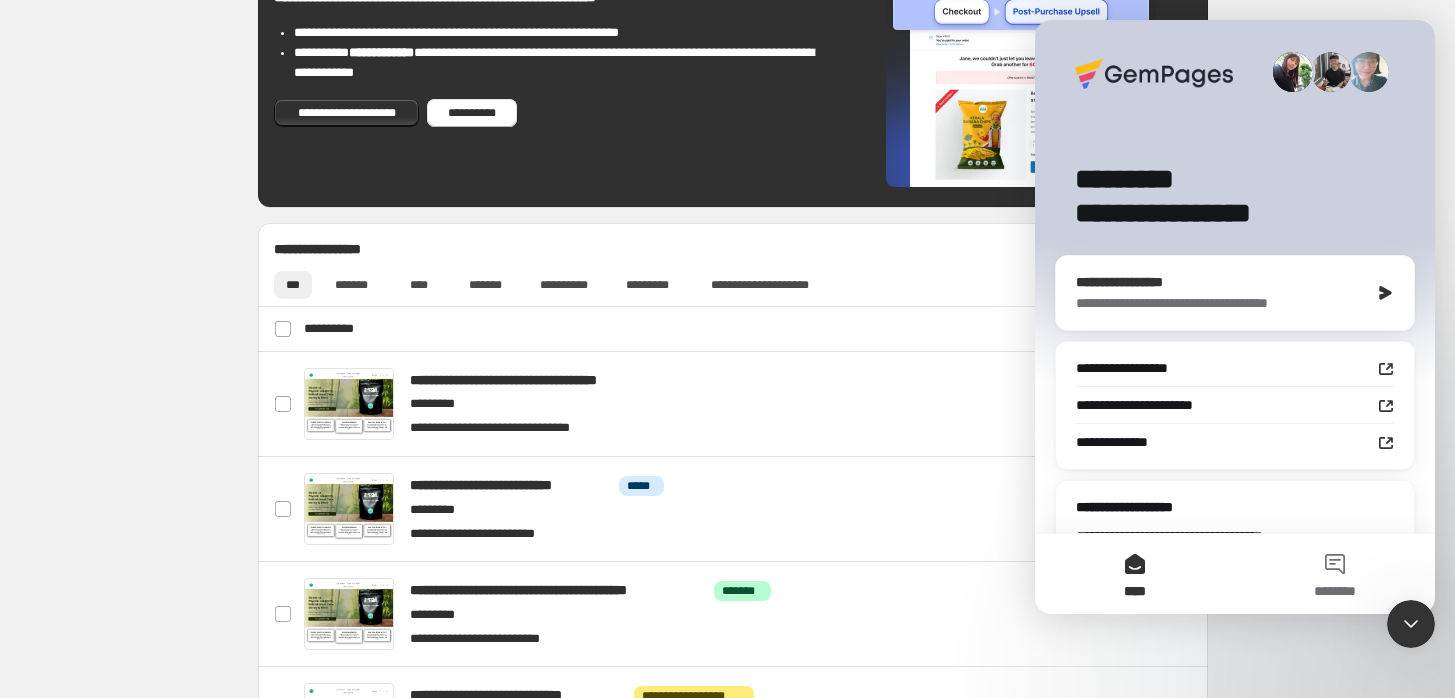 click on "**********" at bounding box center (1217, 303) 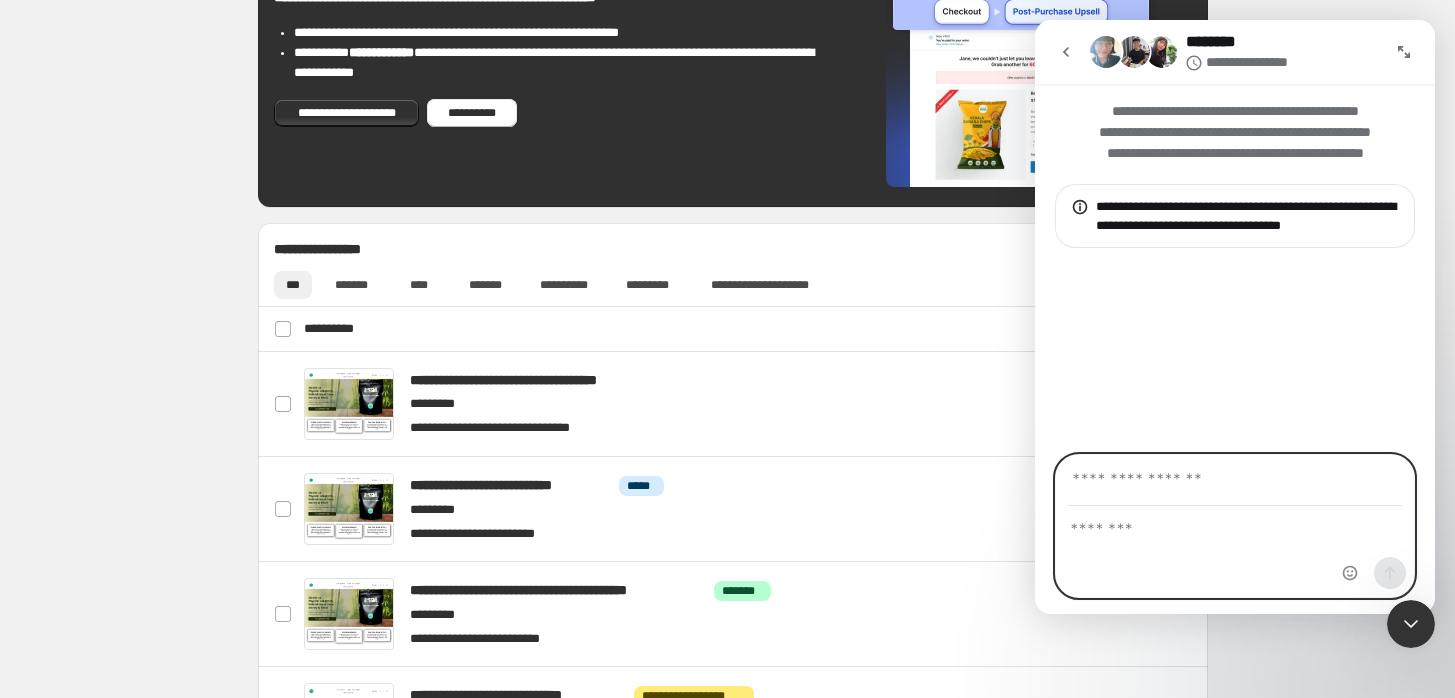 click at bounding box center [1235, 524] 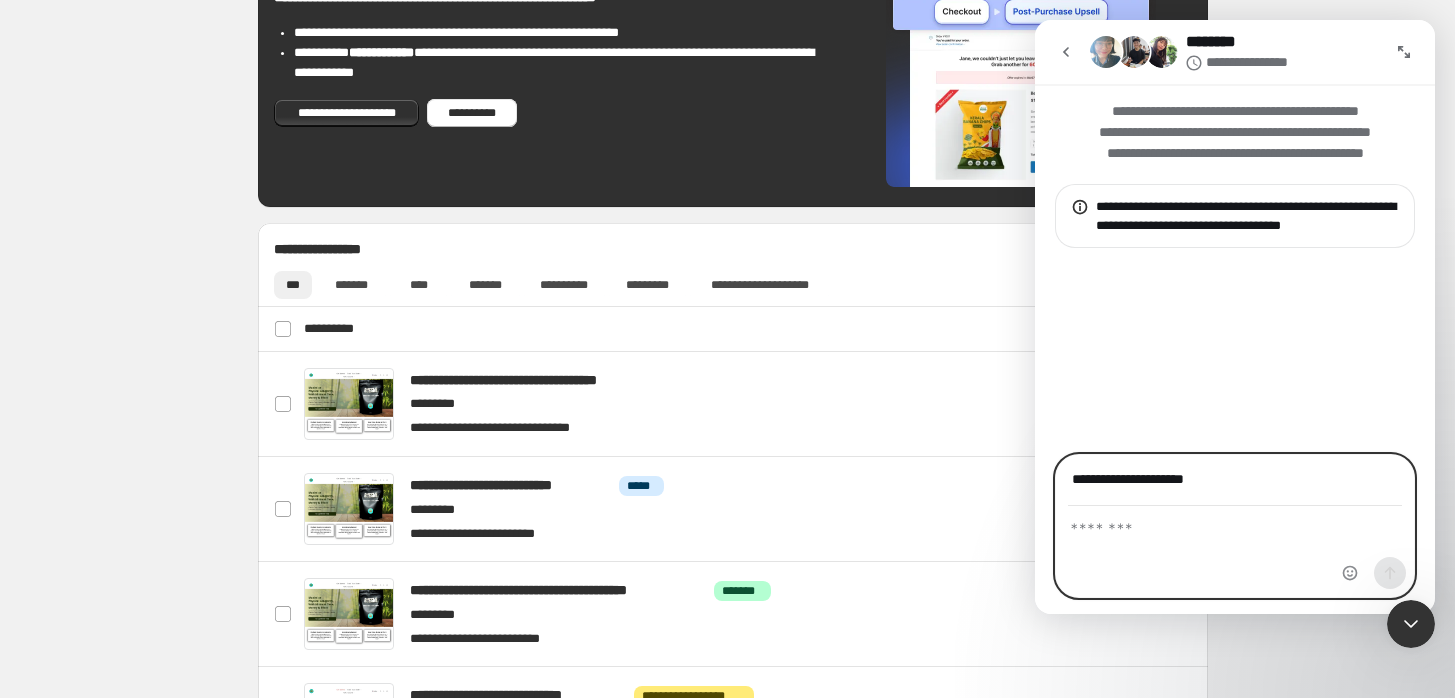 drag, startPoint x: 1108, startPoint y: 486, endPoint x: 987, endPoint y: 476, distance: 121.41252 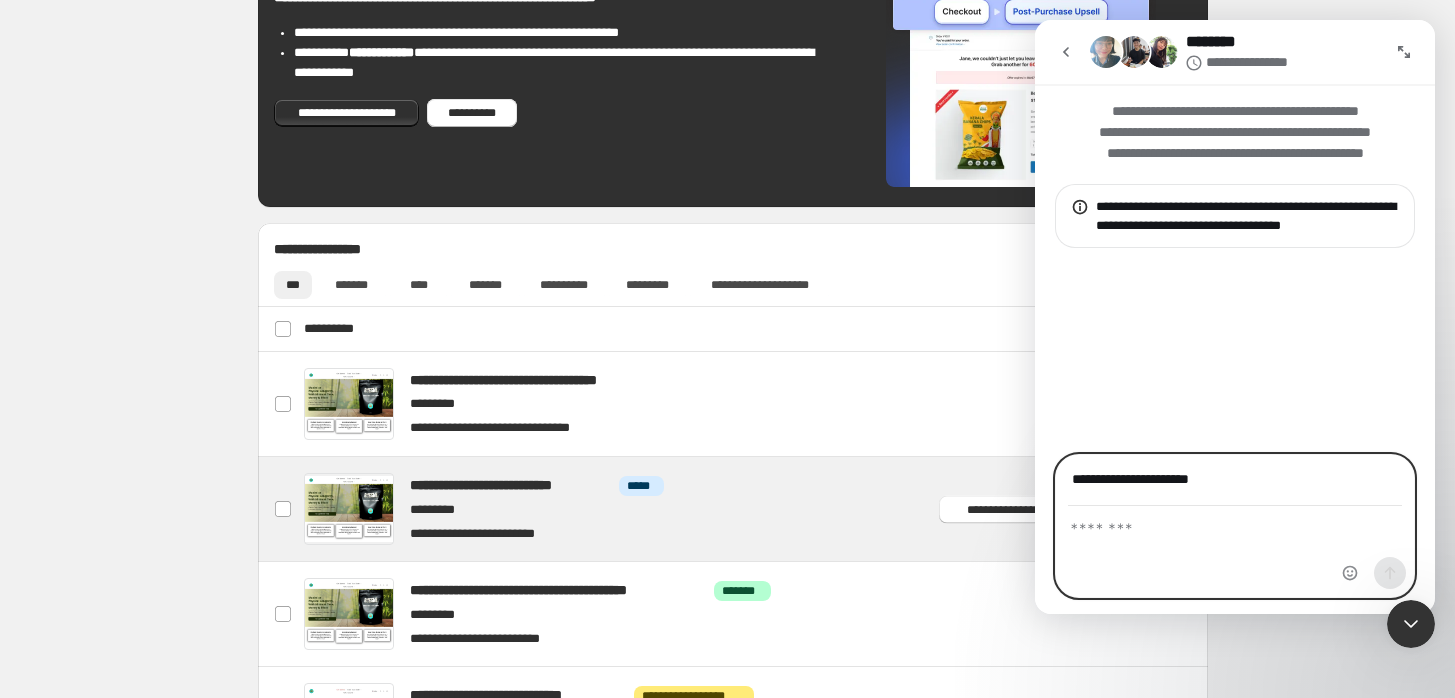 type on "**********" 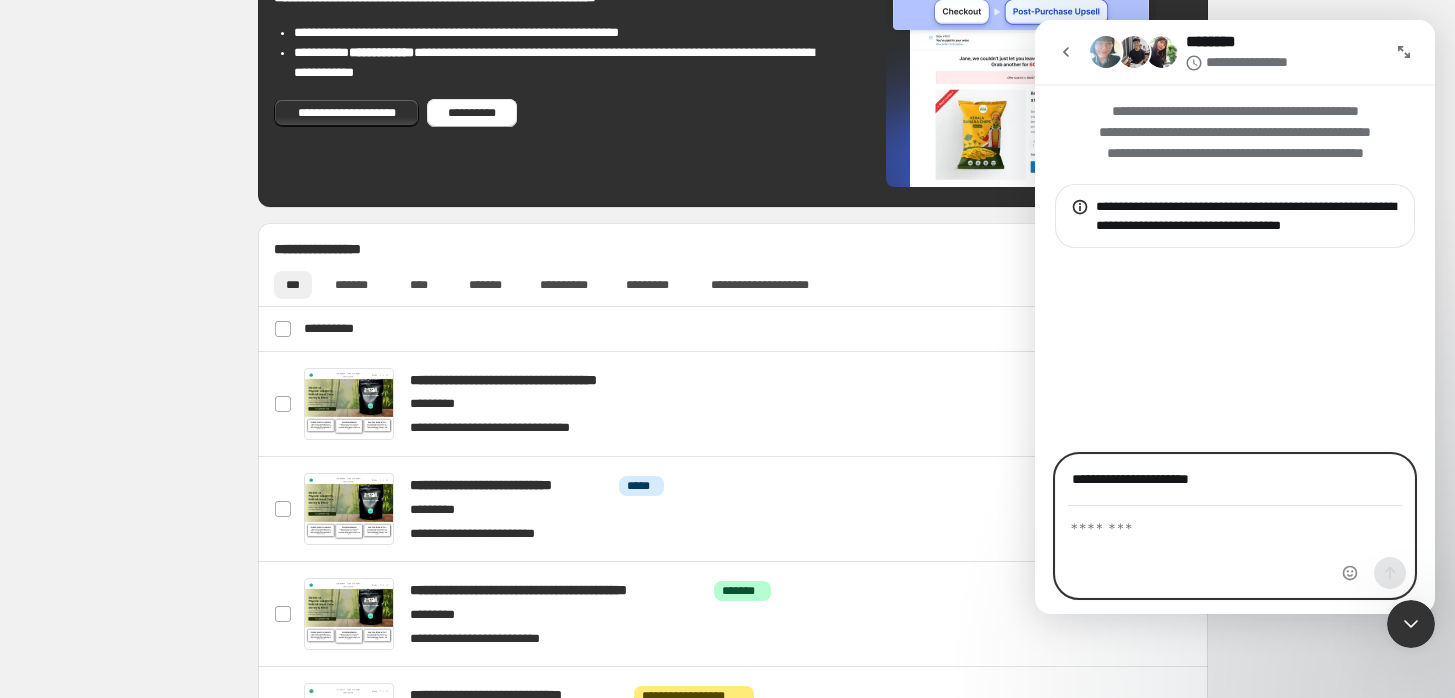 click at bounding box center [1235, 524] 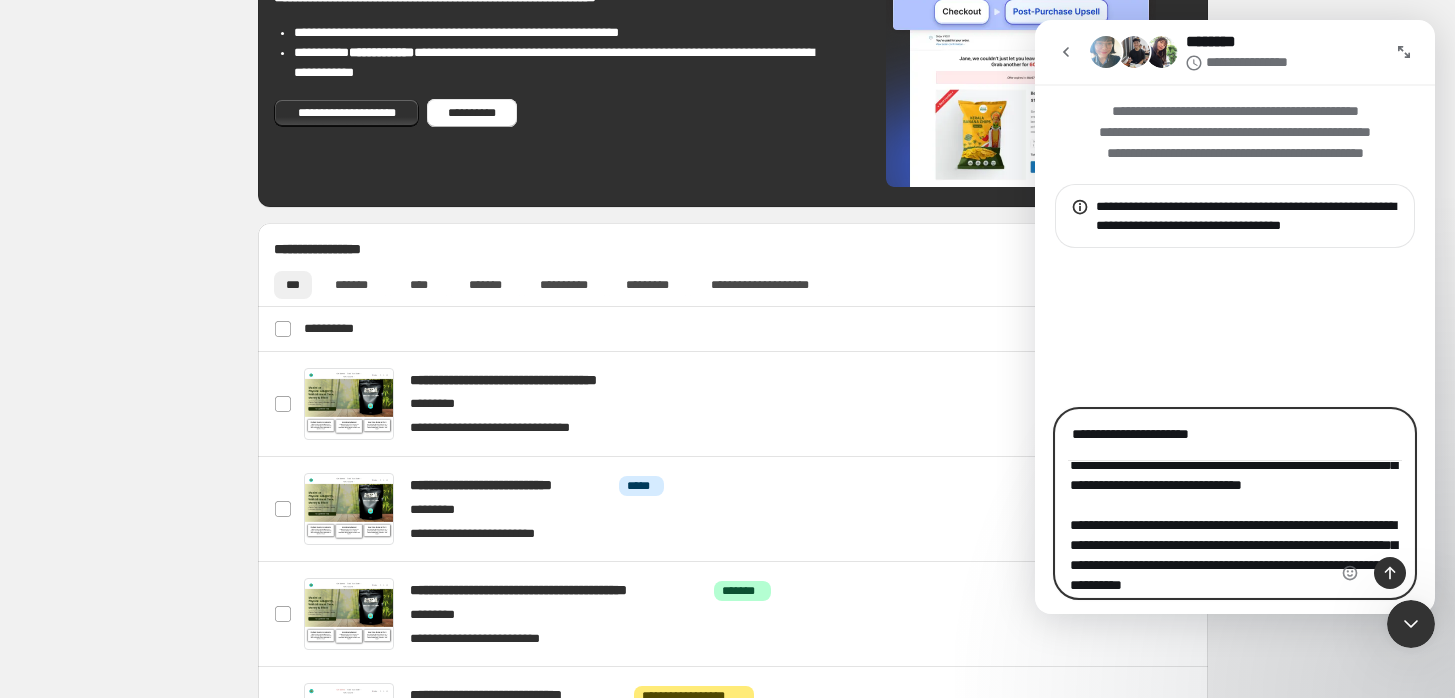 scroll, scrollTop: 116, scrollLeft: 0, axis: vertical 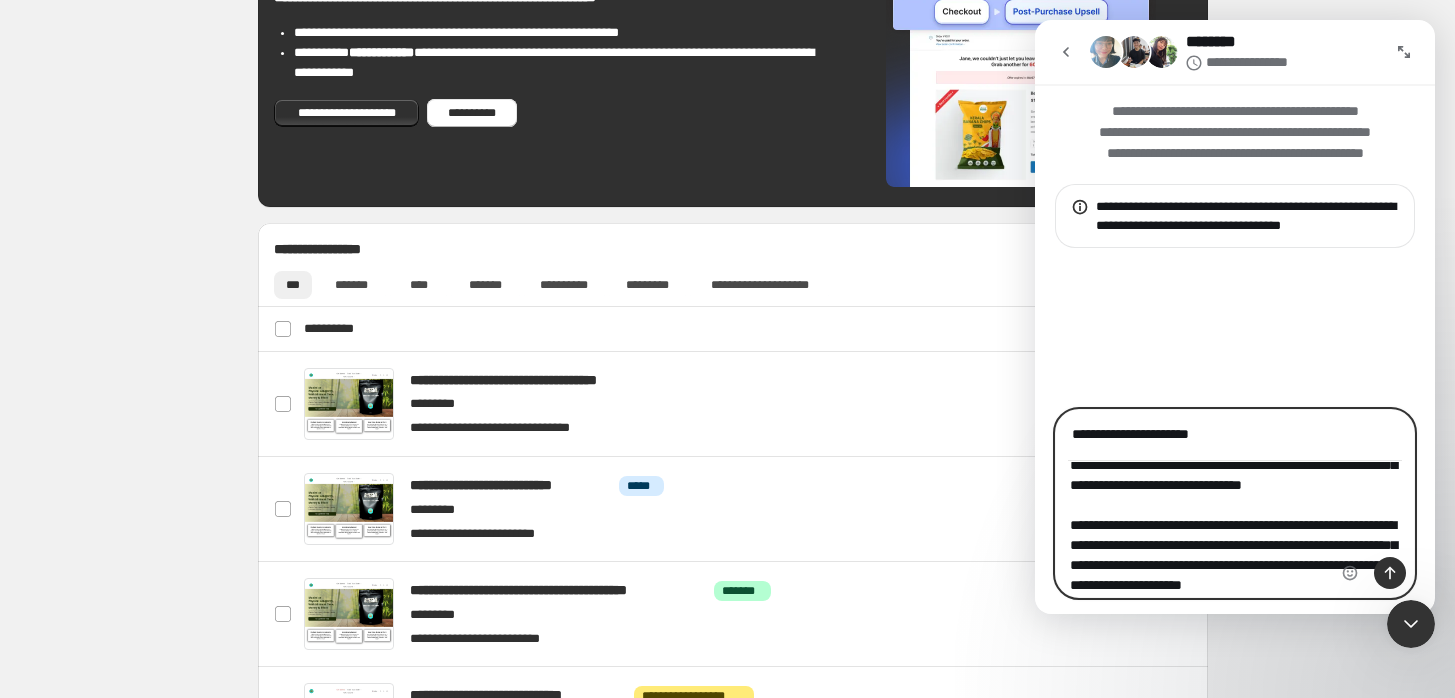 type on "More text, maybe with a name or location" 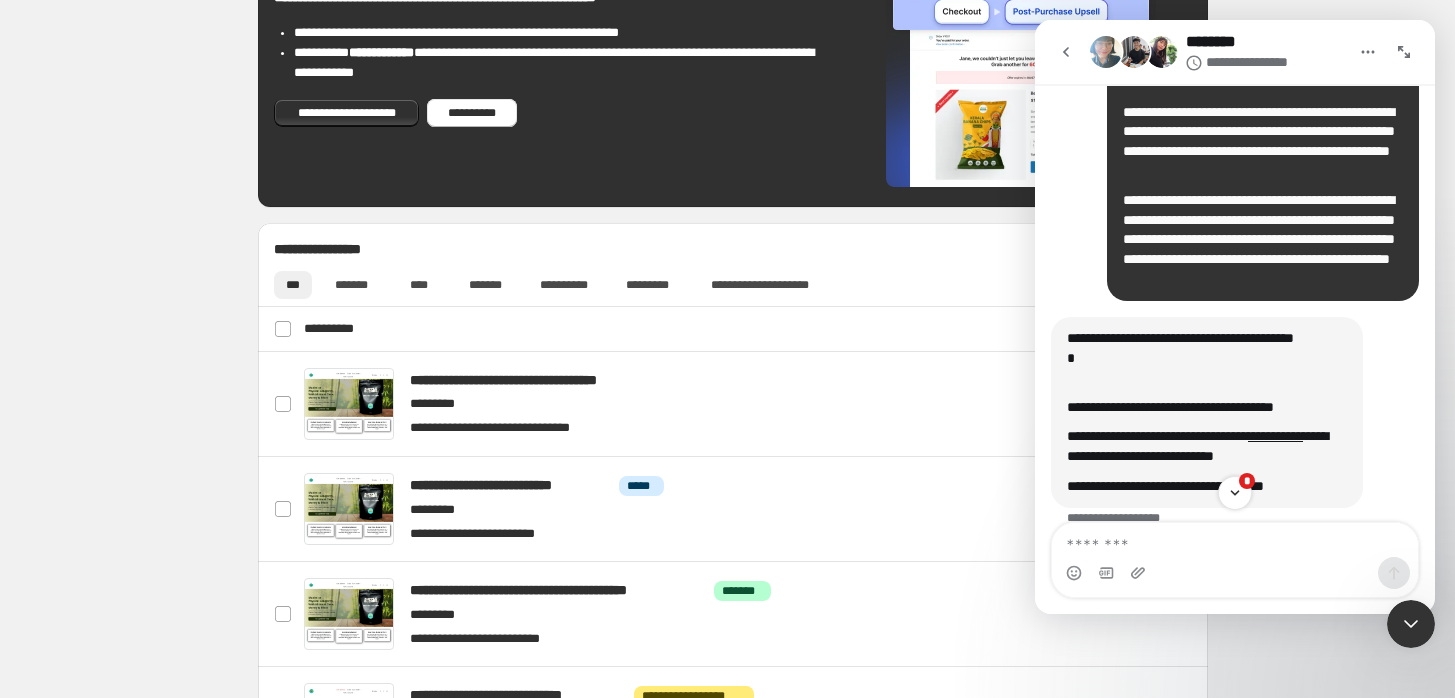 scroll, scrollTop: 238, scrollLeft: 0, axis: vertical 